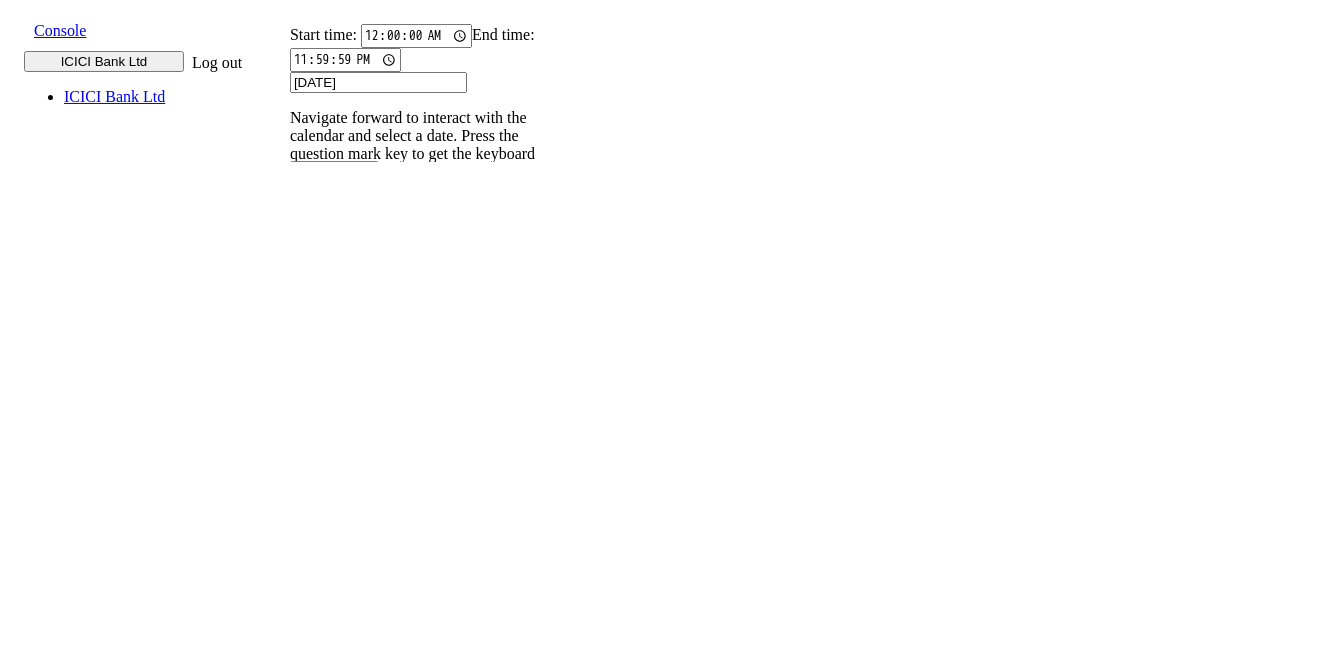 scroll, scrollTop: 0, scrollLeft: 0, axis: both 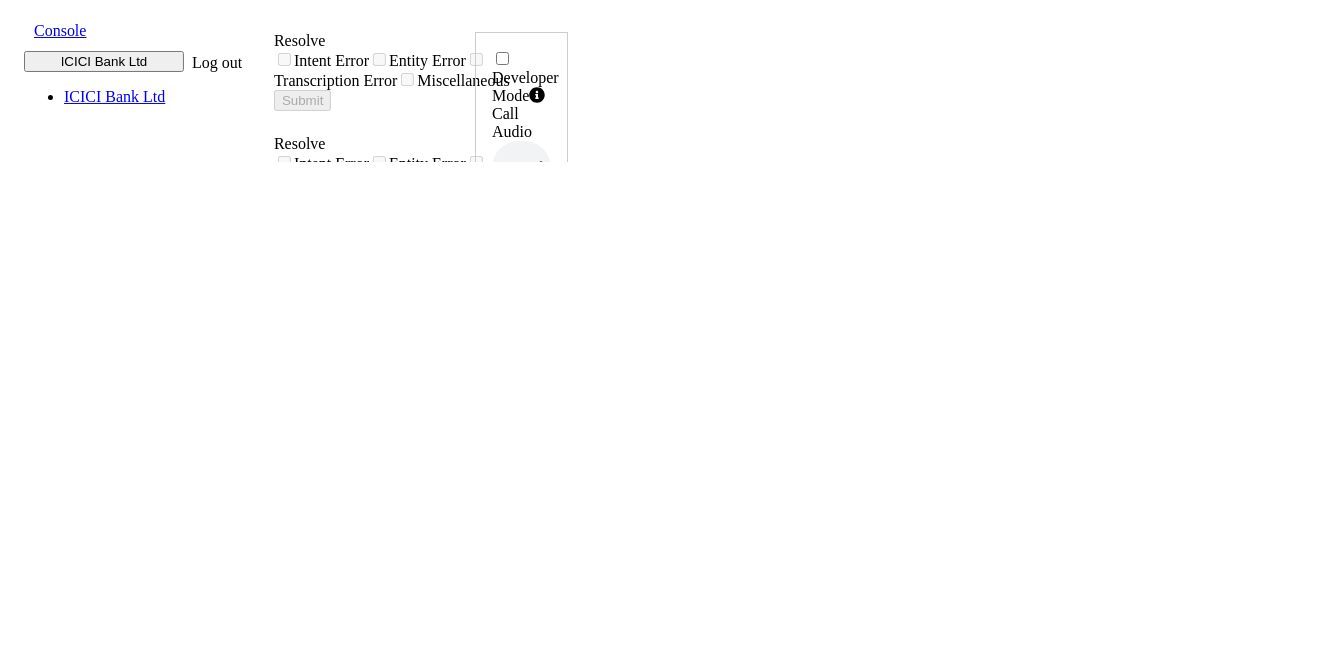 click 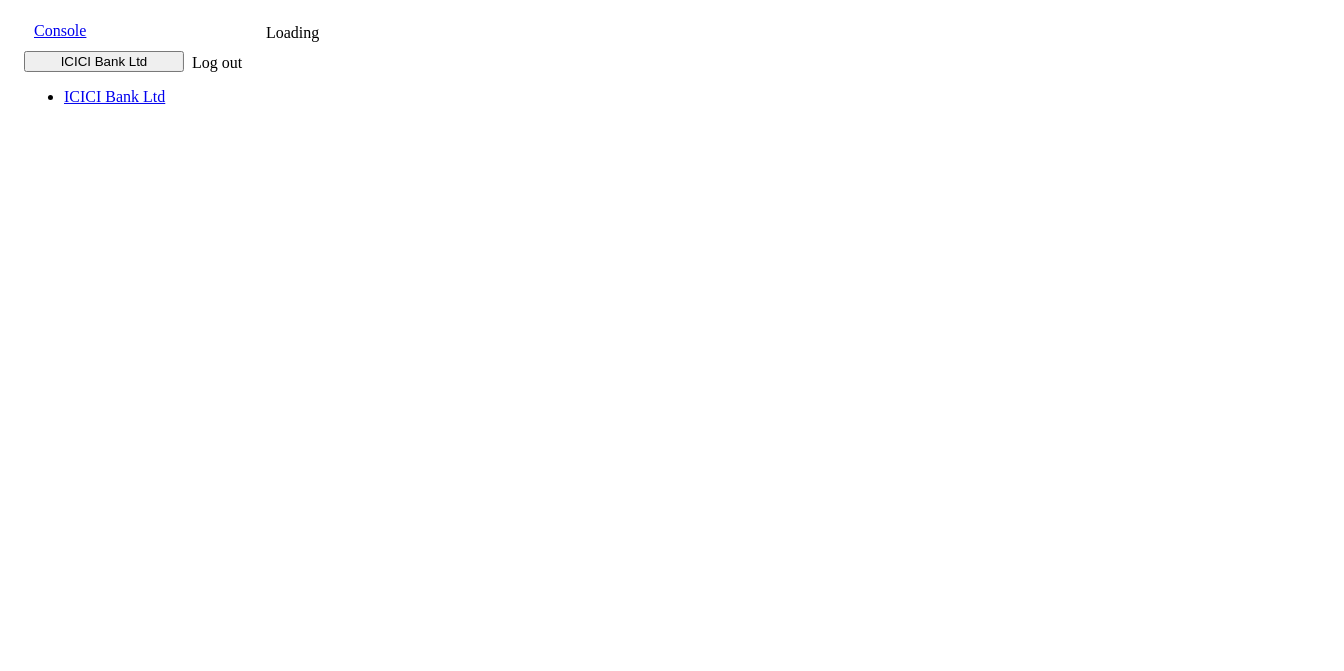 scroll, scrollTop: 0, scrollLeft: 0, axis: both 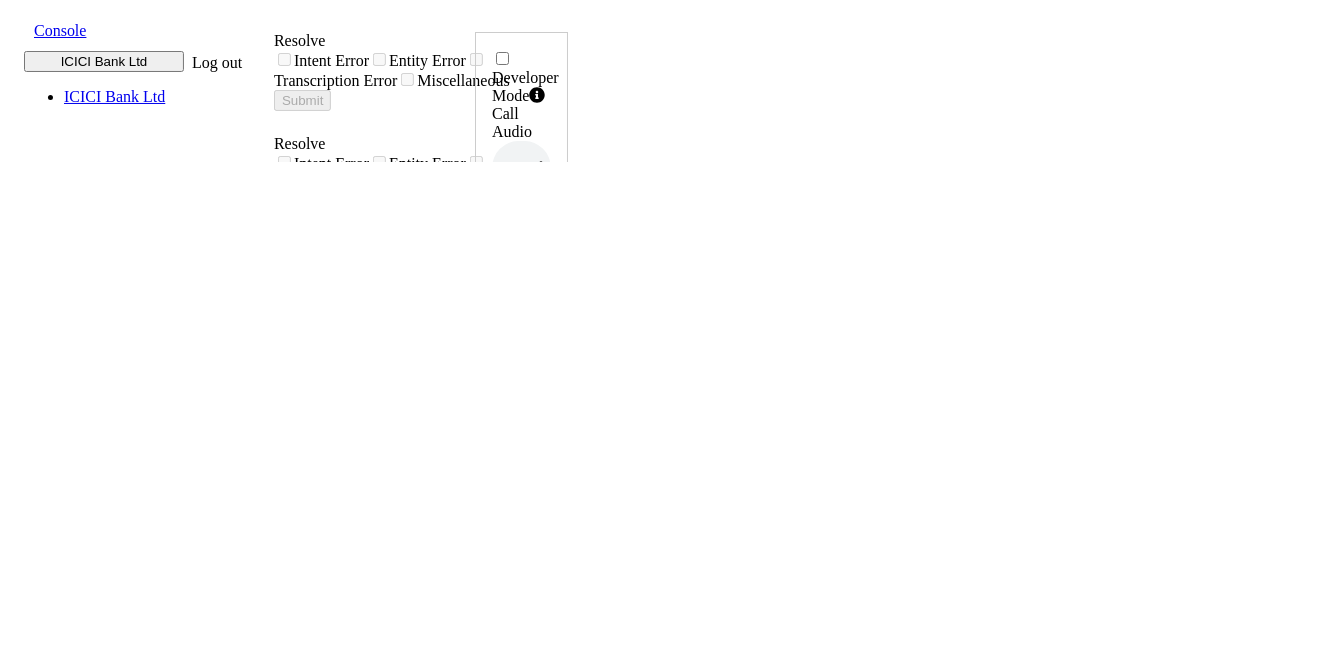 click 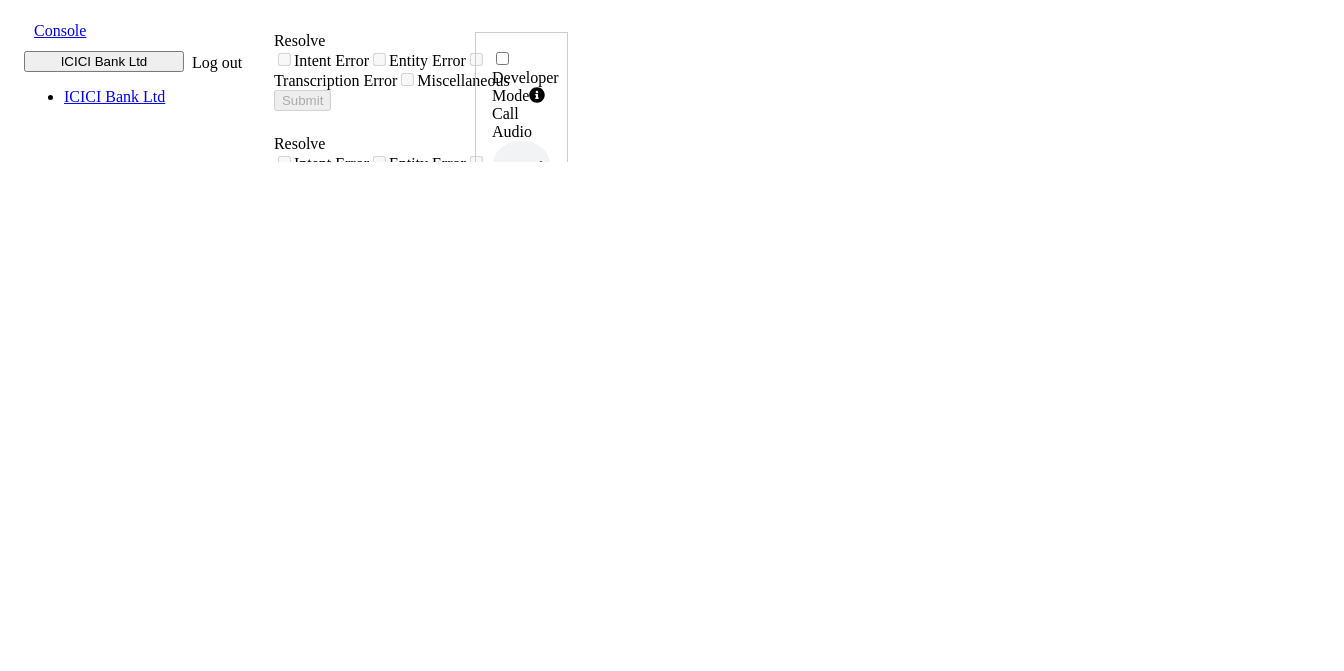 scroll, scrollTop: 0, scrollLeft: 0, axis: both 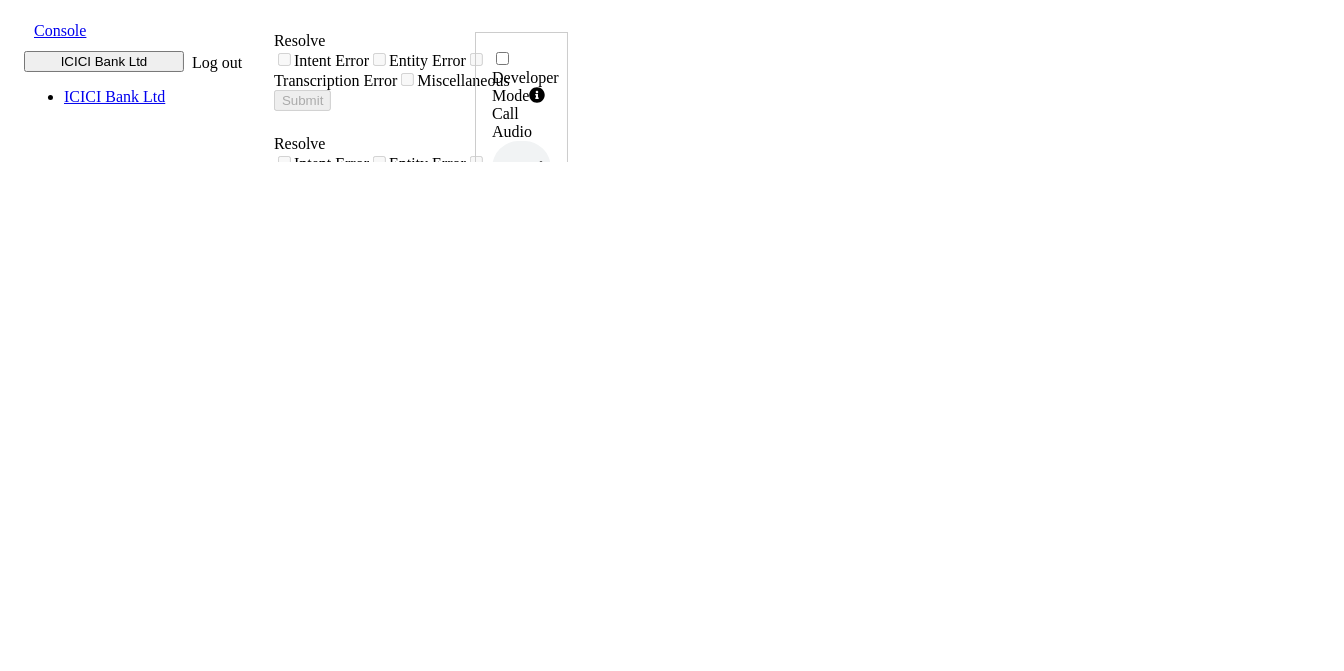 click 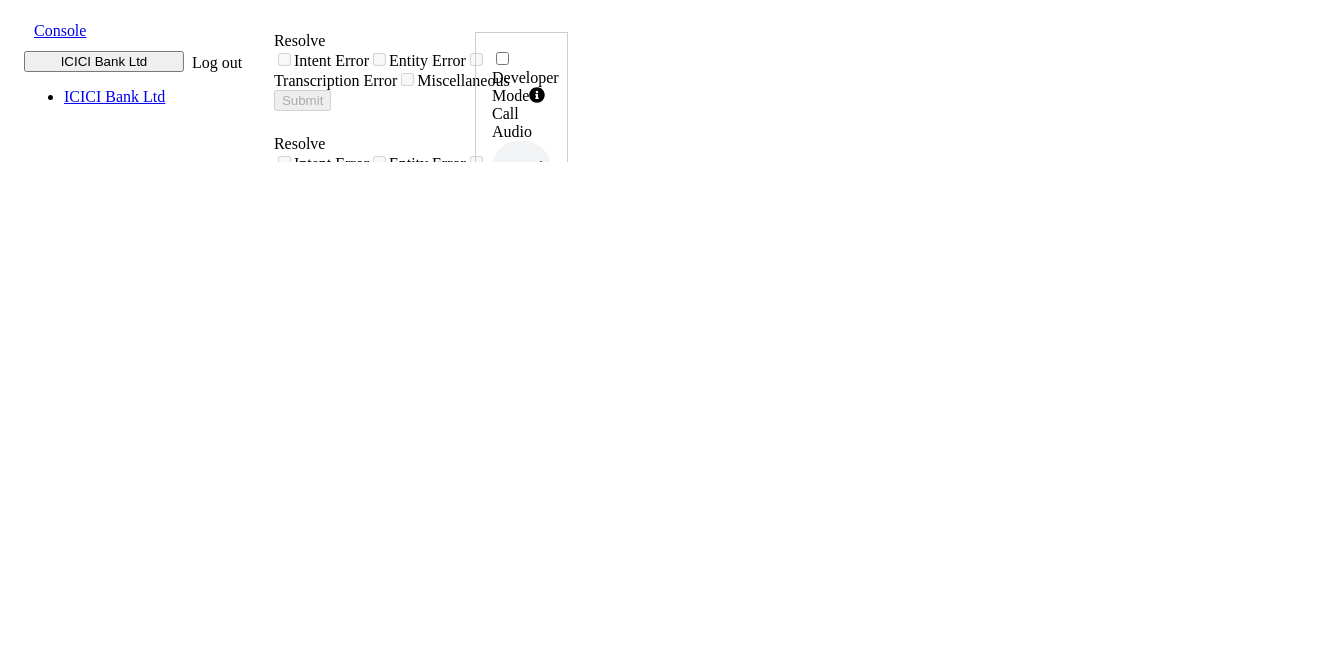 scroll, scrollTop: 0, scrollLeft: 0, axis: both 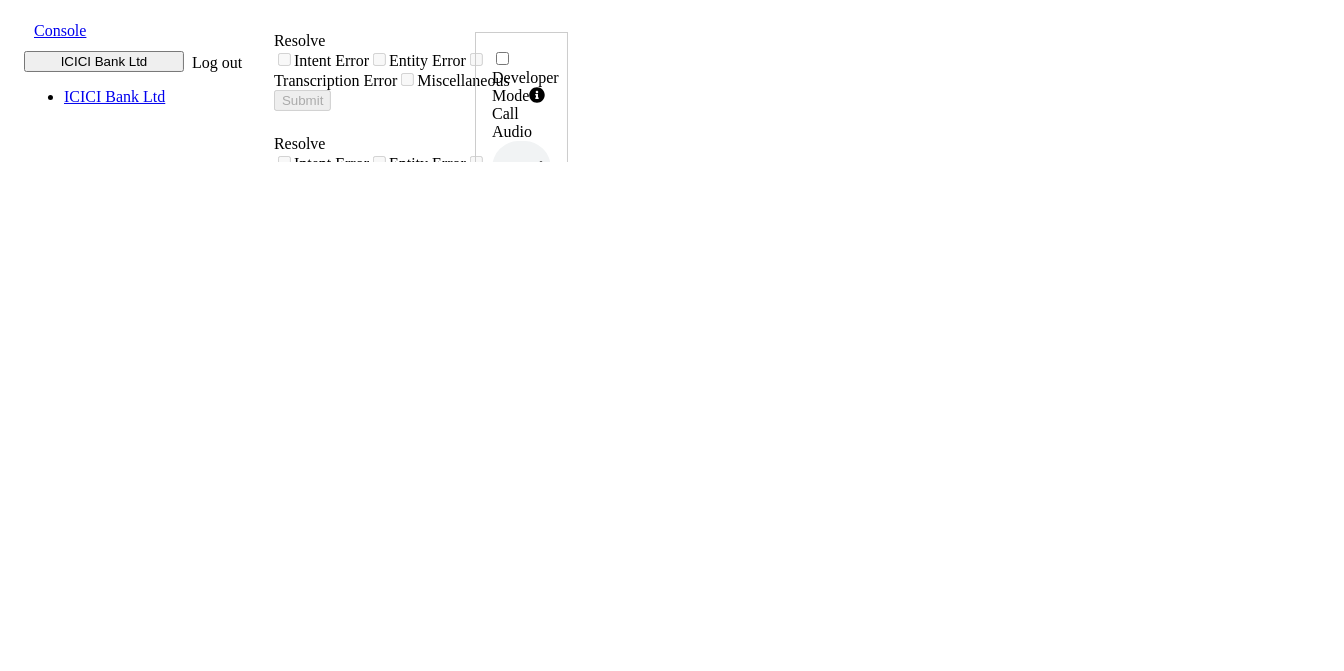 click at bounding box center (545, 405) 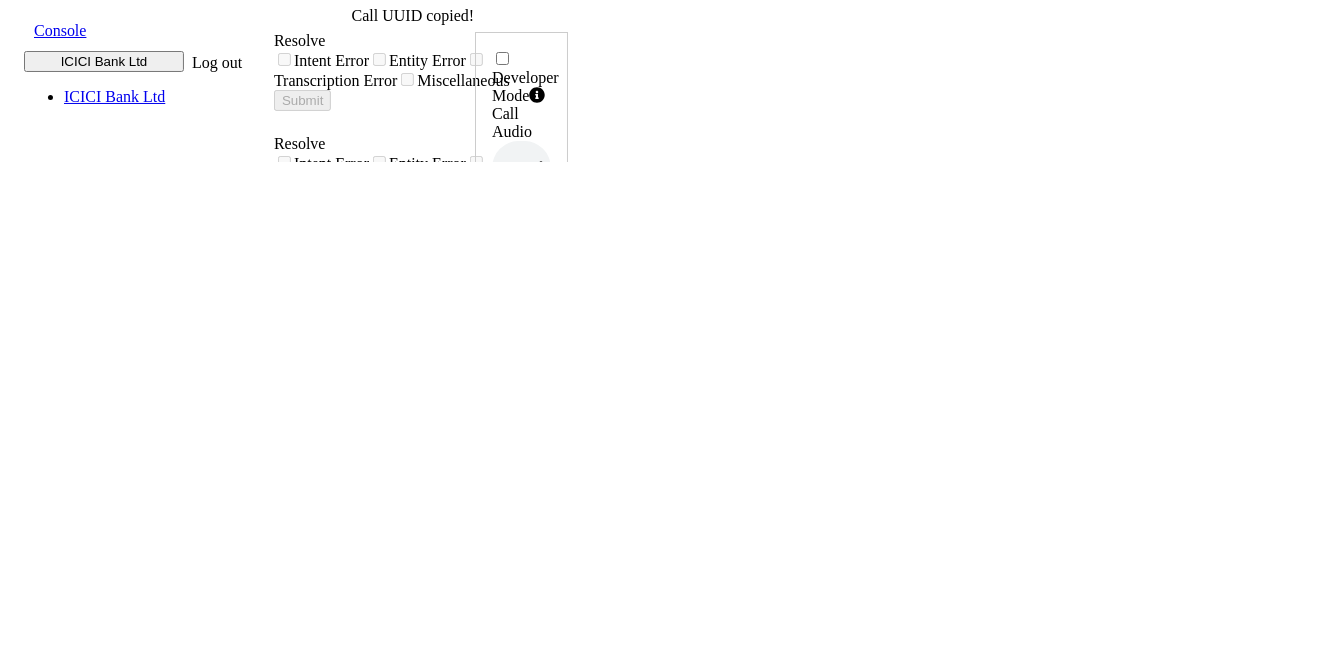 click 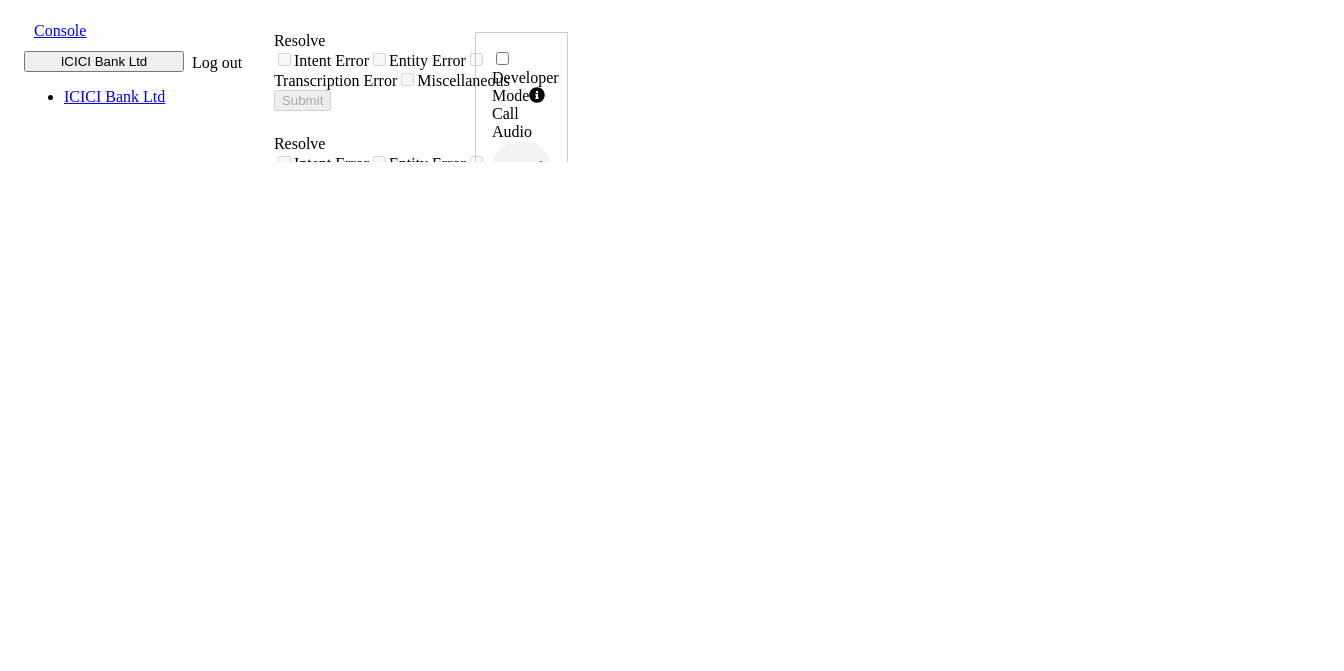 drag, startPoint x: 1203, startPoint y: 436, endPoint x: 1271, endPoint y: 445, distance: 68.593 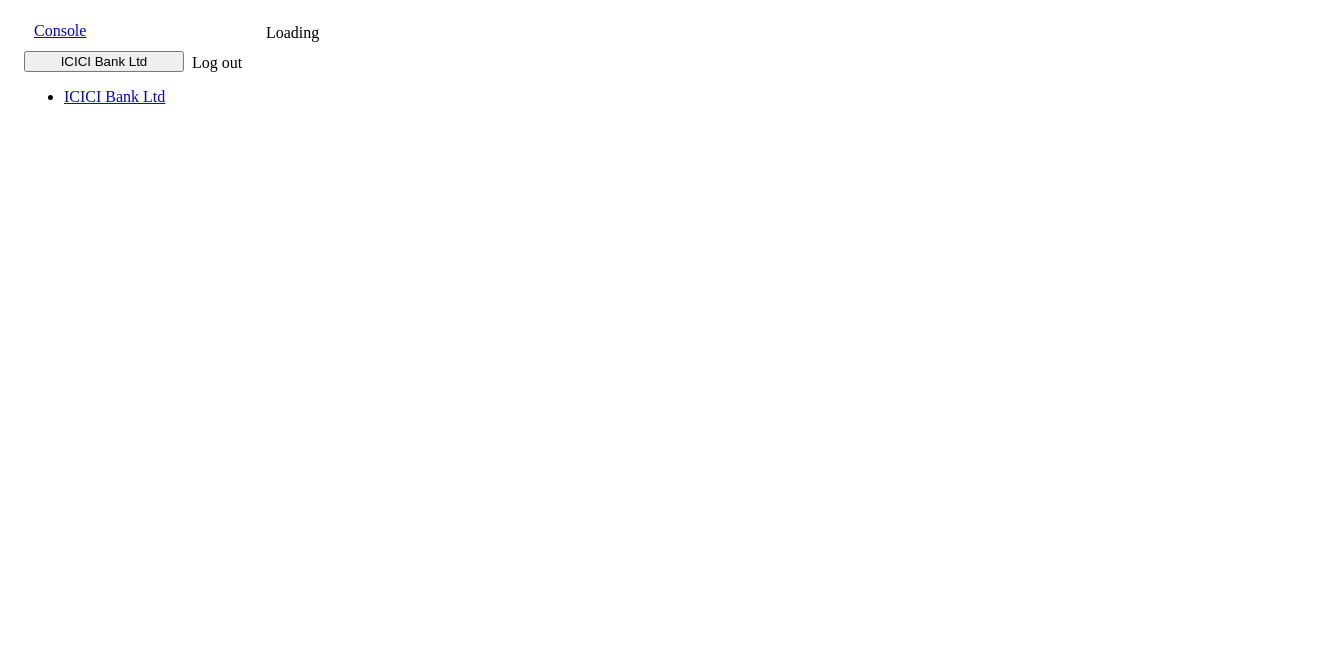 scroll, scrollTop: 0, scrollLeft: 0, axis: both 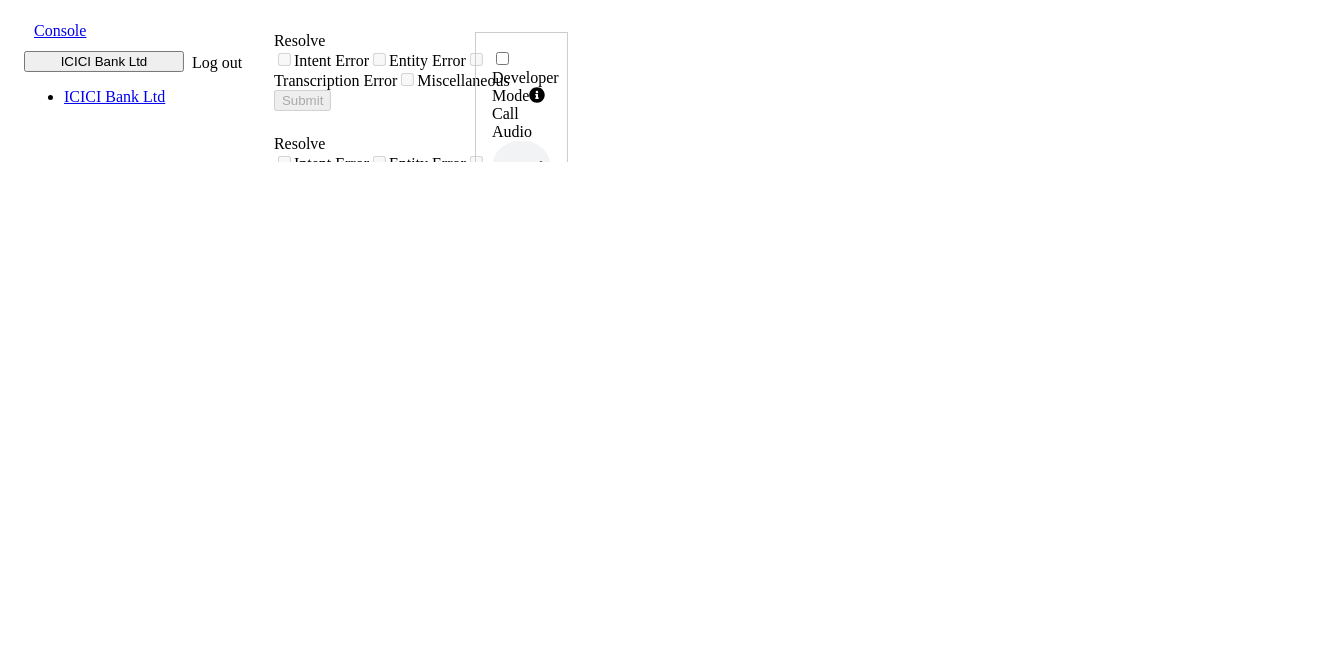 click 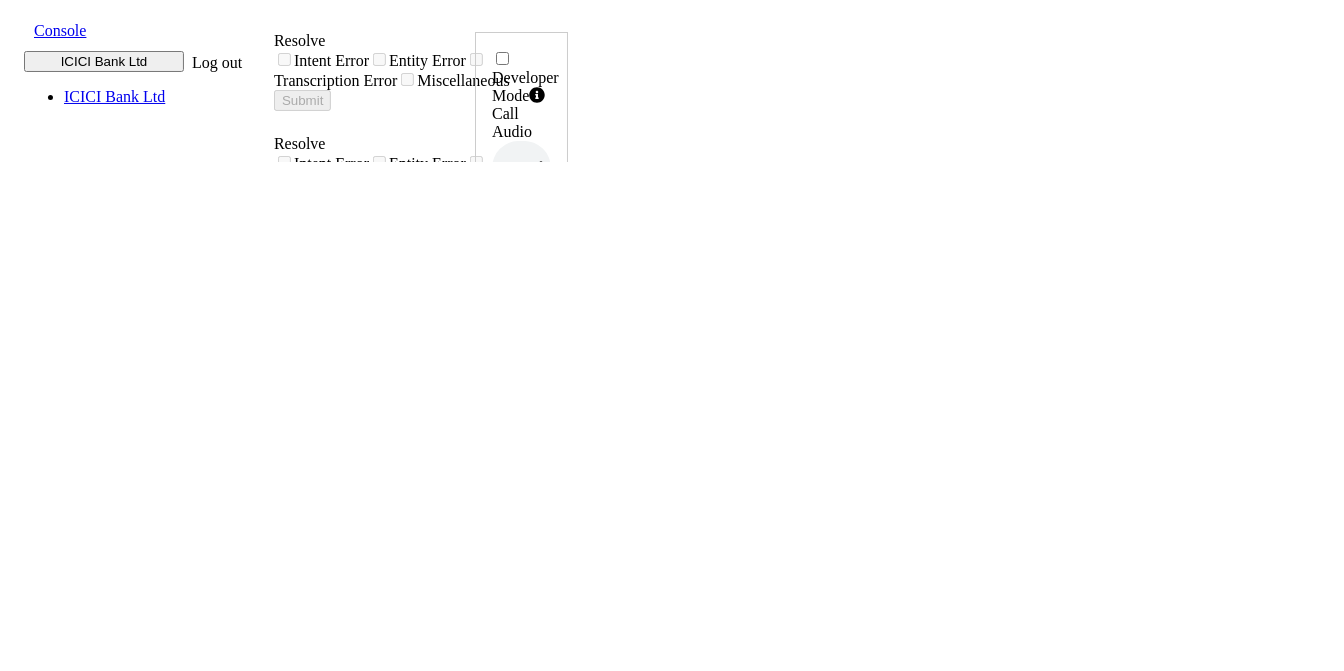 scroll, scrollTop: 0, scrollLeft: 0, axis: both 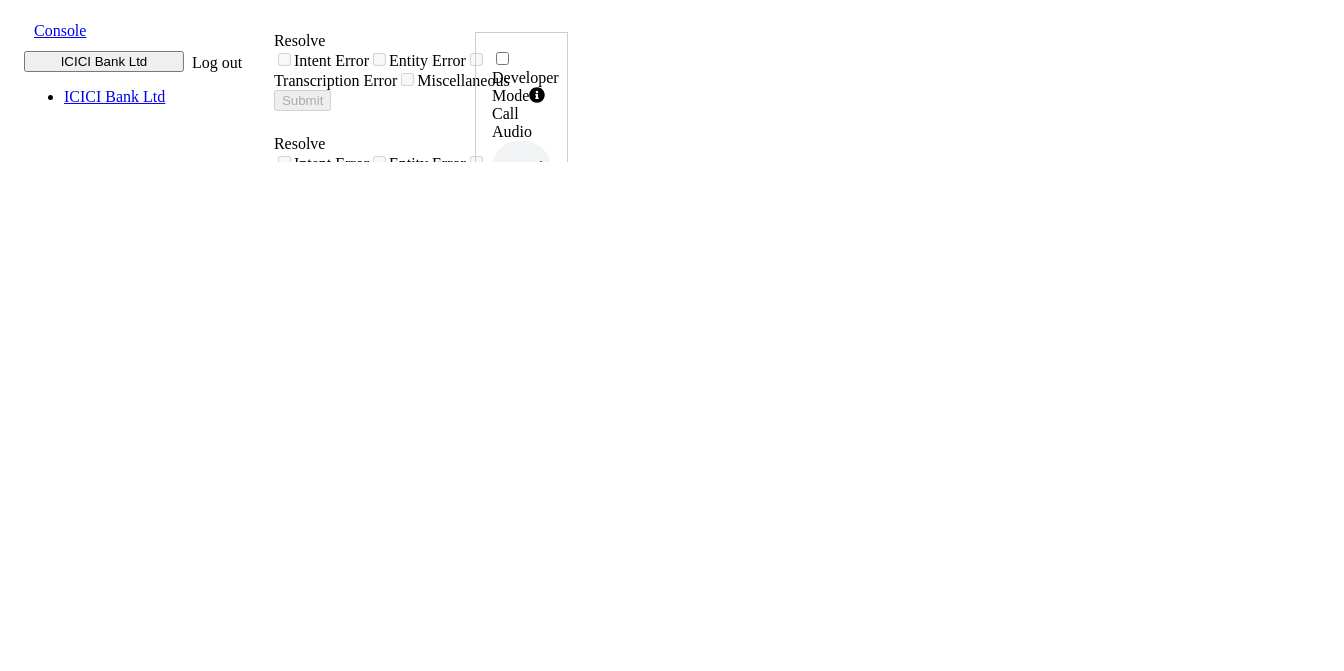 click 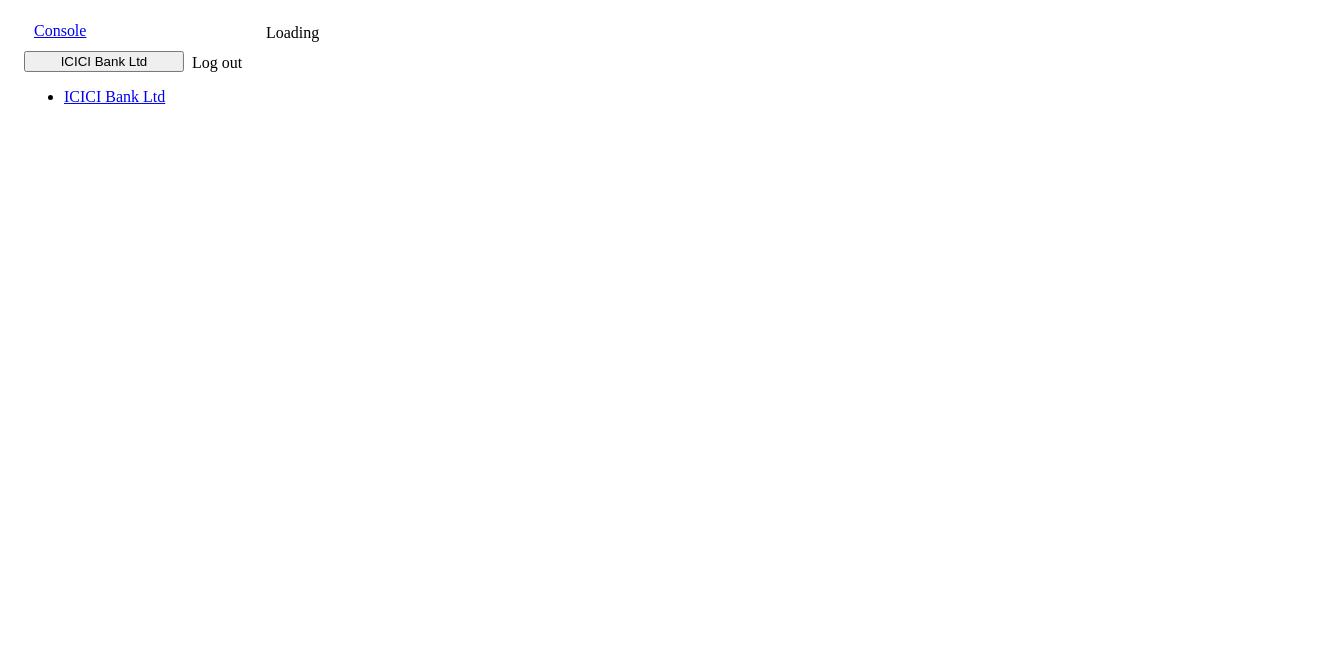 scroll, scrollTop: 0, scrollLeft: 0, axis: both 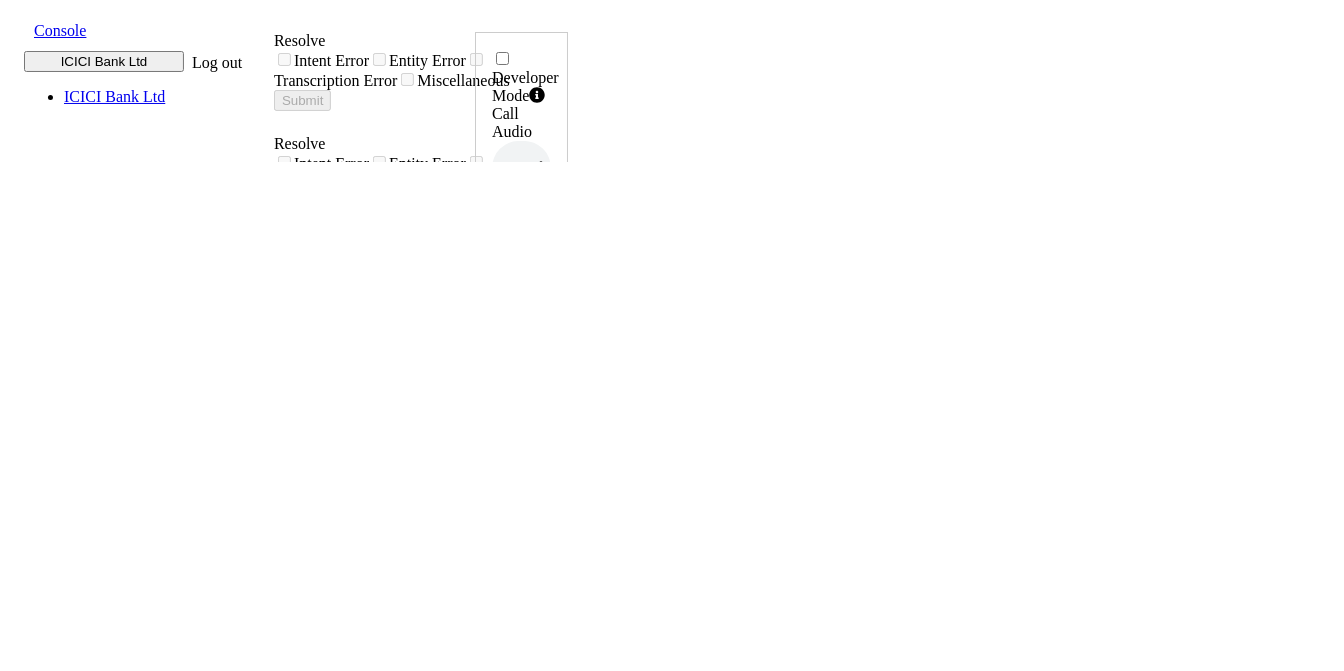 click 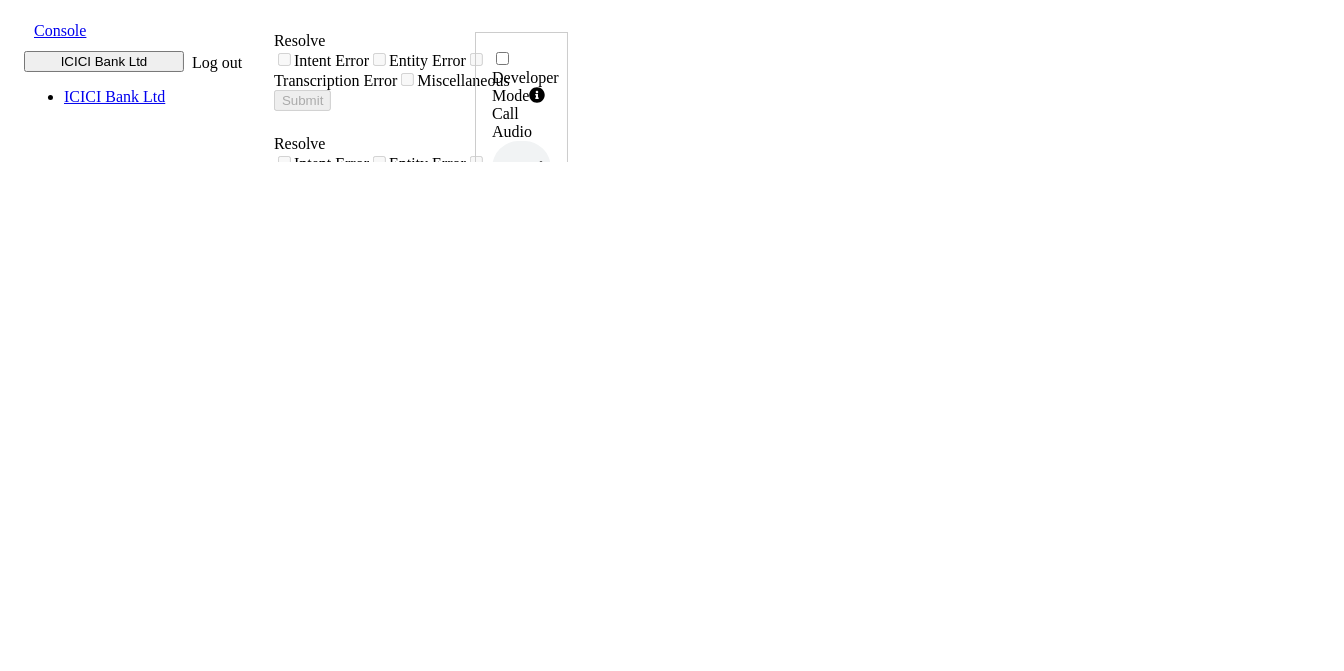 drag, startPoint x: 1211, startPoint y: 438, endPoint x: 1269, endPoint y: 440, distance: 58.034473 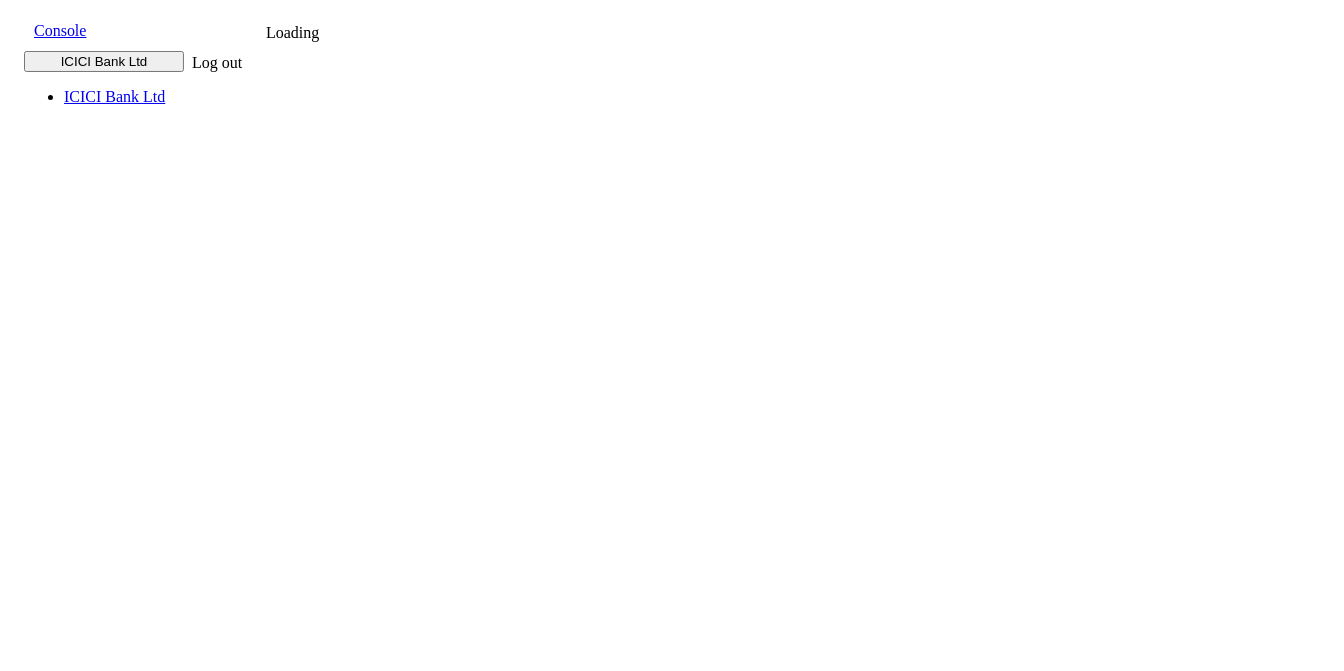 scroll, scrollTop: 0, scrollLeft: 0, axis: both 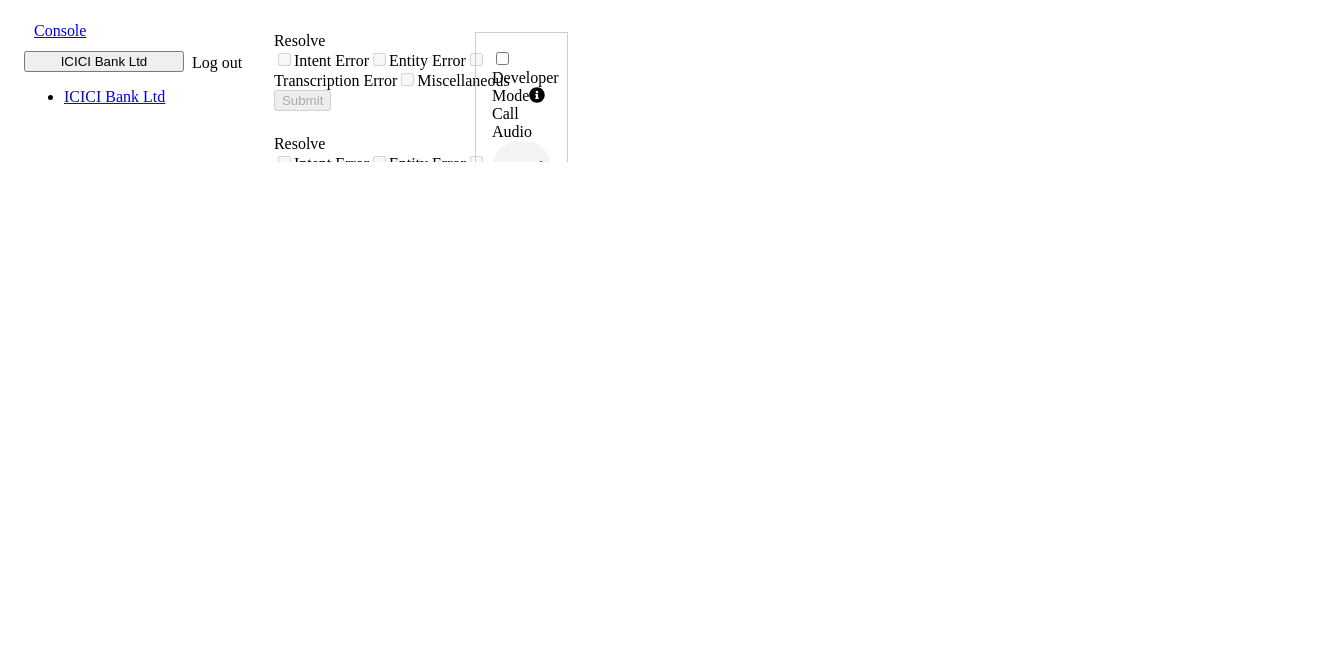 click 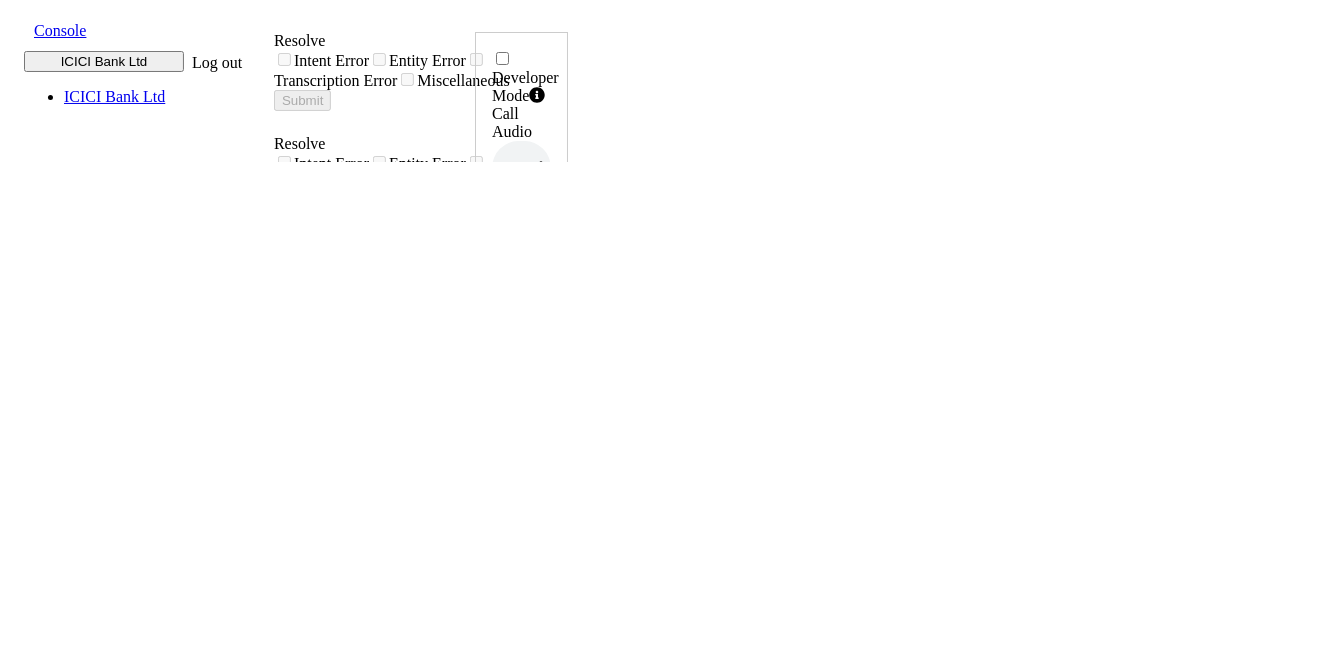 drag, startPoint x: 1202, startPoint y: 436, endPoint x: 1271, endPoint y: 443, distance: 69.354164 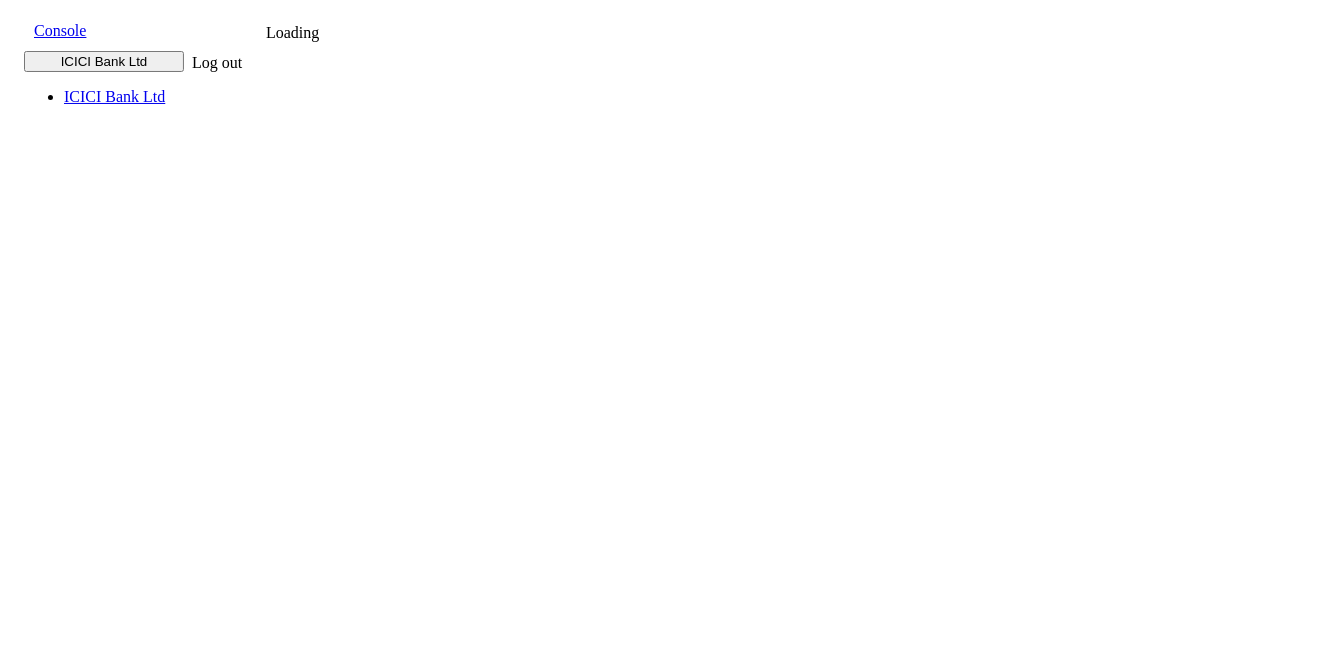 scroll, scrollTop: 0, scrollLeft: 0, axis: both 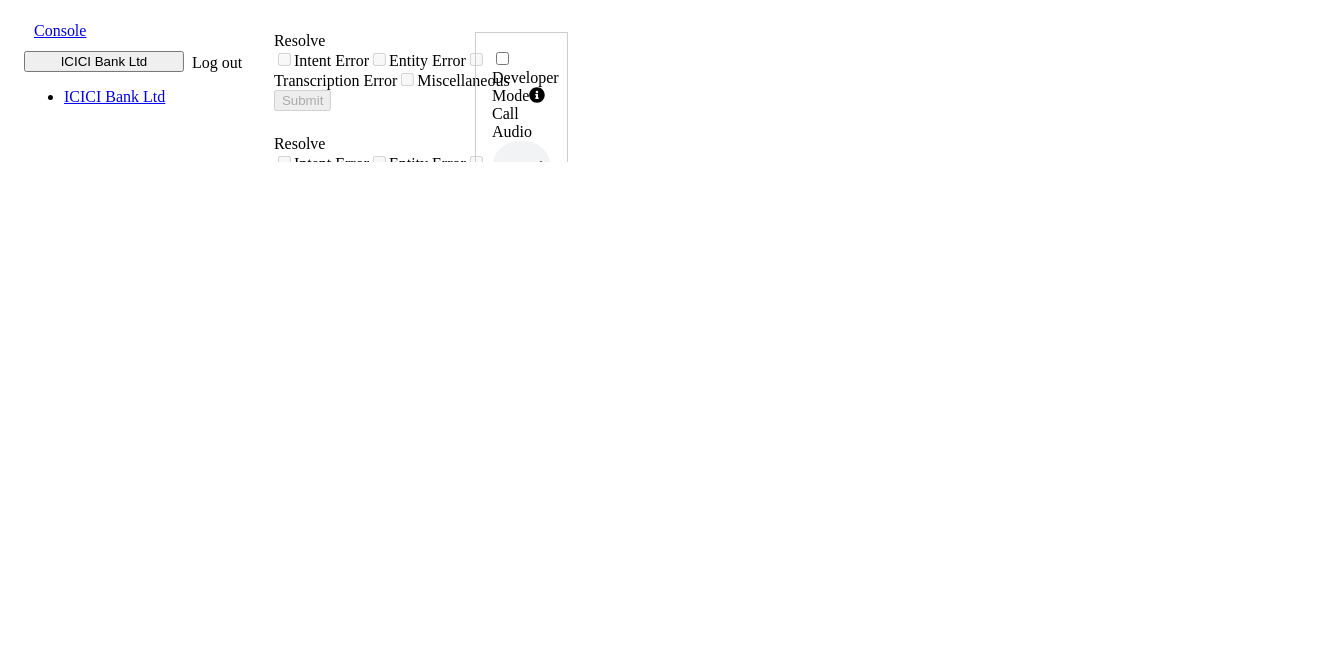 click on "UUID 020J4T6A2GC7DD05 ..." at bounding box center (521, 359) 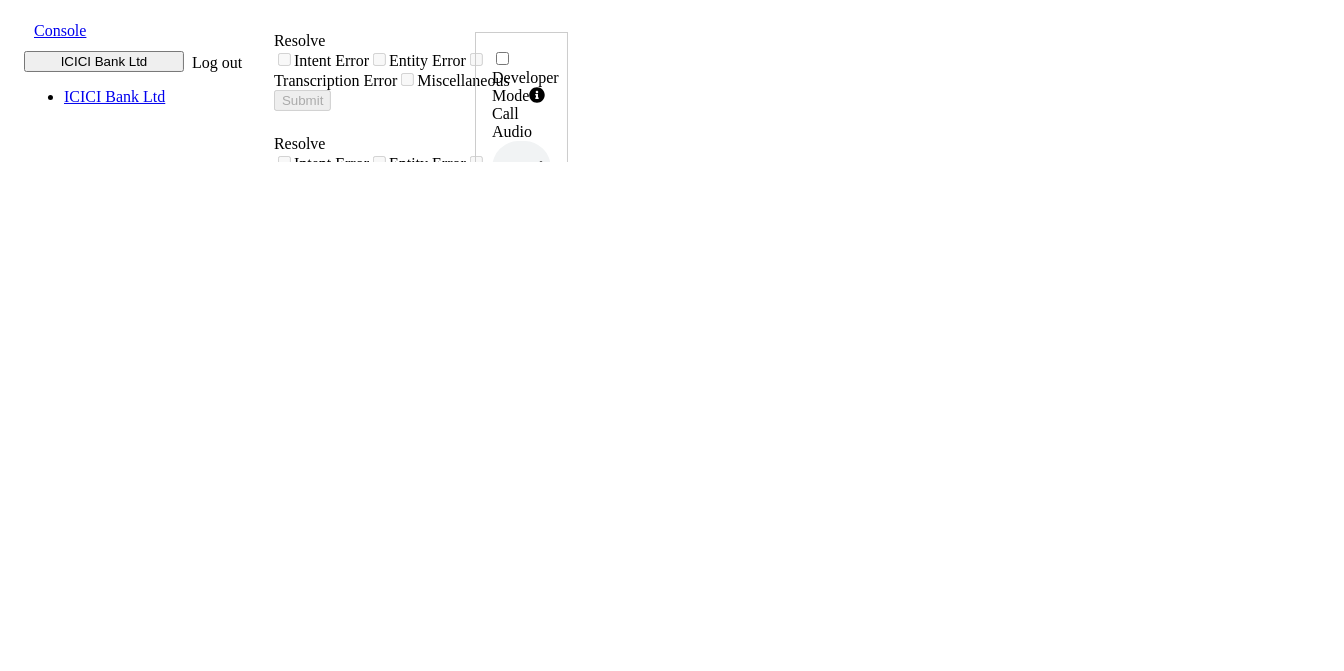 drag, startPoint x: 1207, startPoint y: 443, endPoint x: 1273, endPoint y: 447, distance: 66.1211 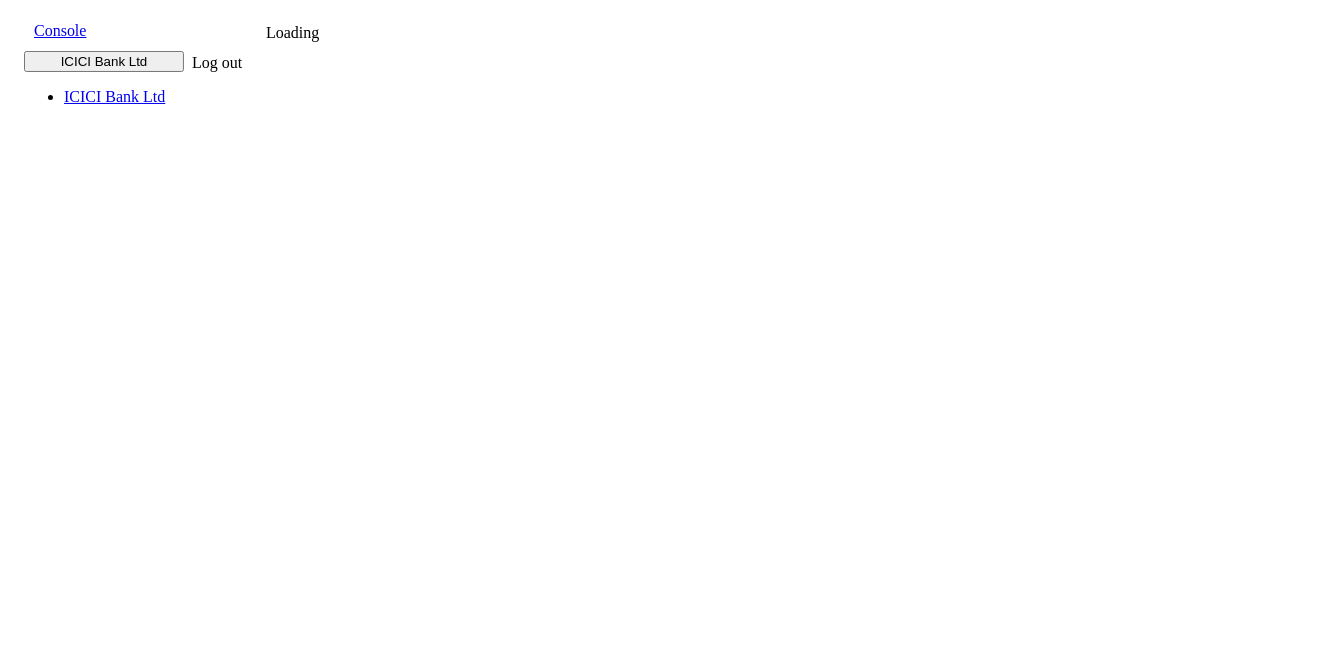 scroll, scrollTop: 0, scrollLeft: 0, axis: both 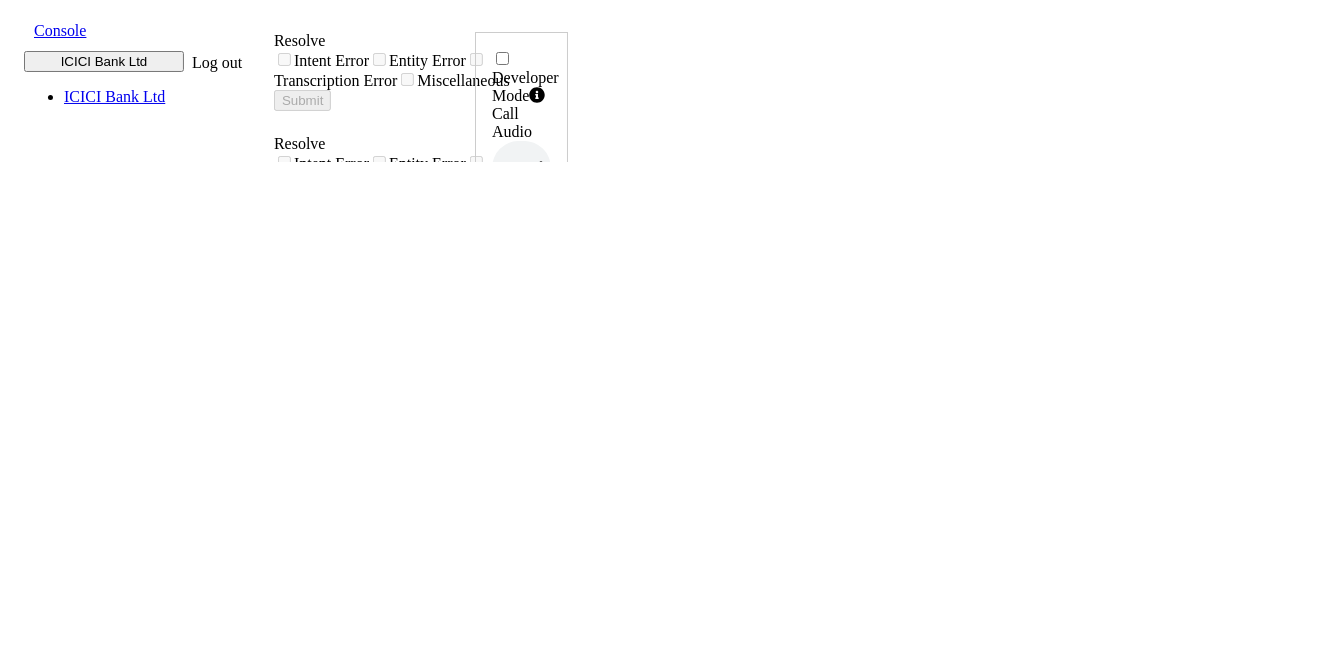 click 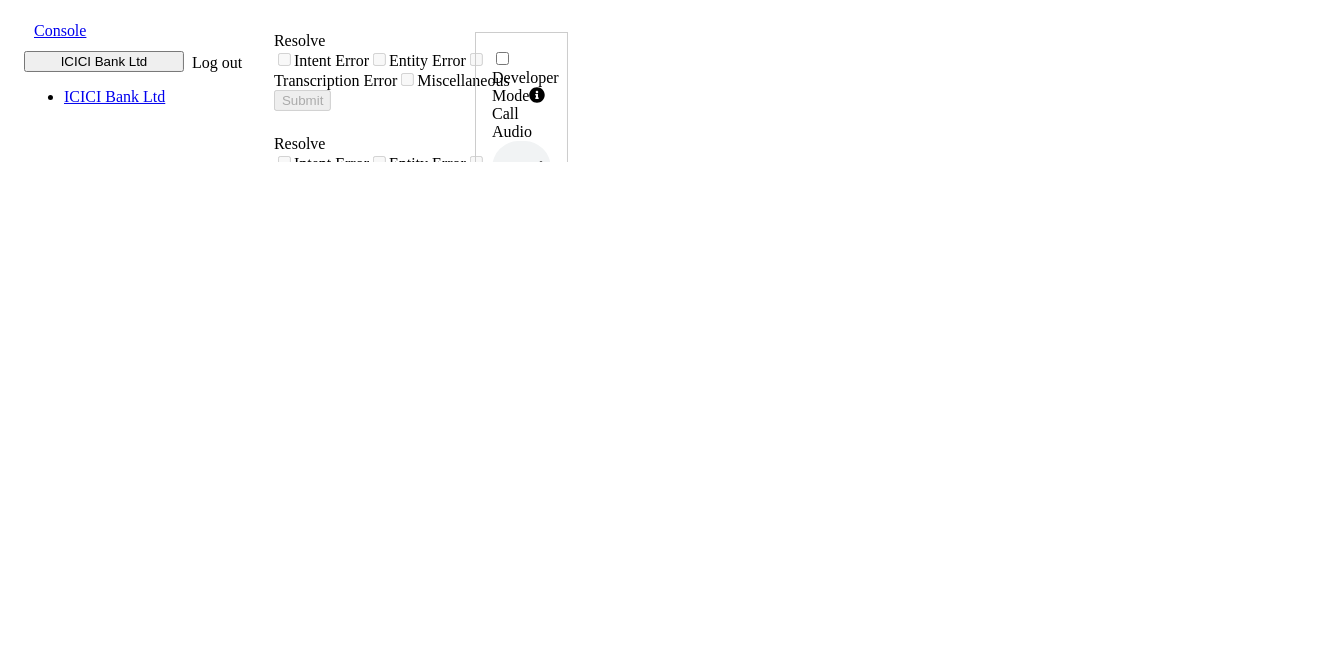drag, startPoint x: 1202, startPoint y: 442, endPoint x: 1269, endPoint y: 447, distance: 67.18631 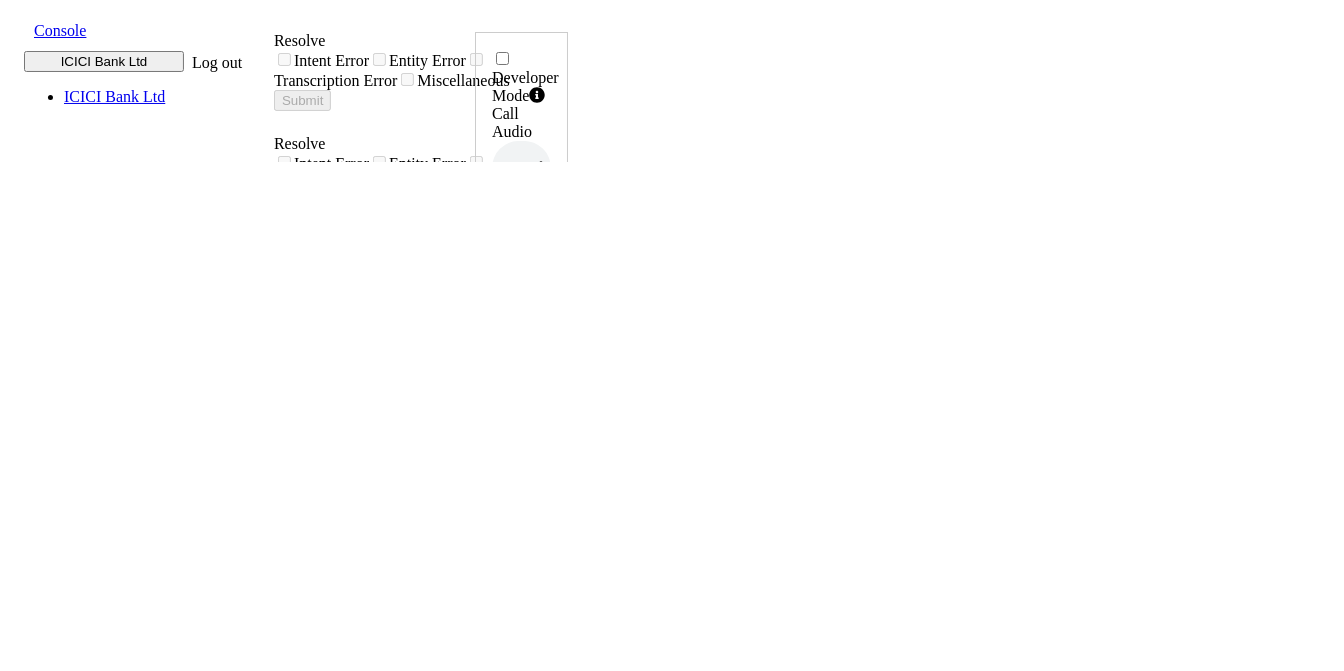 scroll, scrollTop: 0, scrollLeft: 0, axis: both 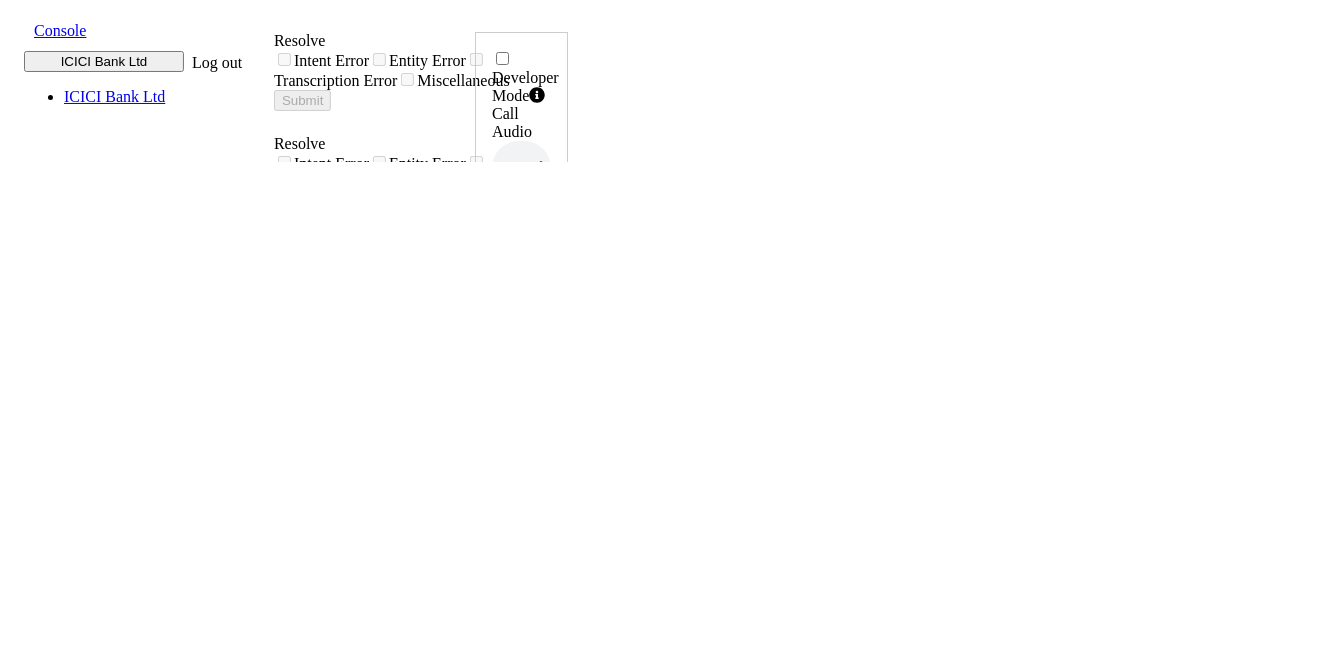 click 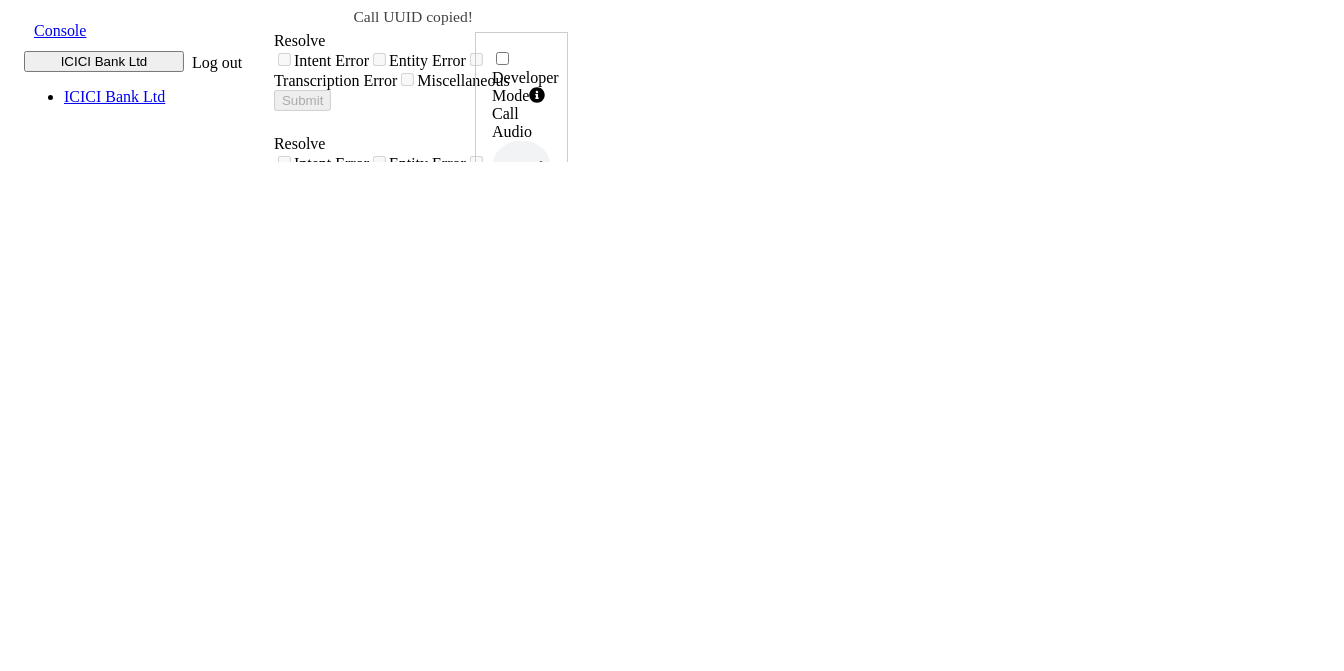 scroll, scrollTop: 0, scrollLeft: 0, axis: both 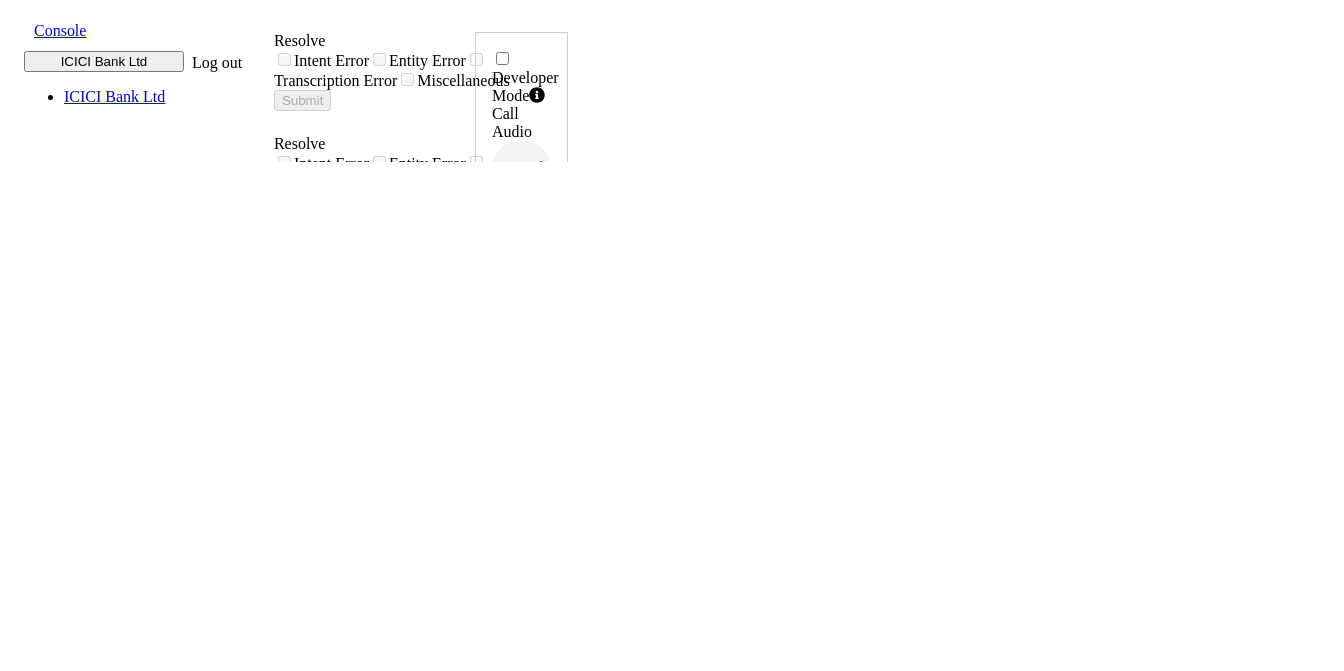 drag, startPoint x: 1201, startPoint y: 439, endPoint x: 1273, endPoint y: 441, distance: 72.02777 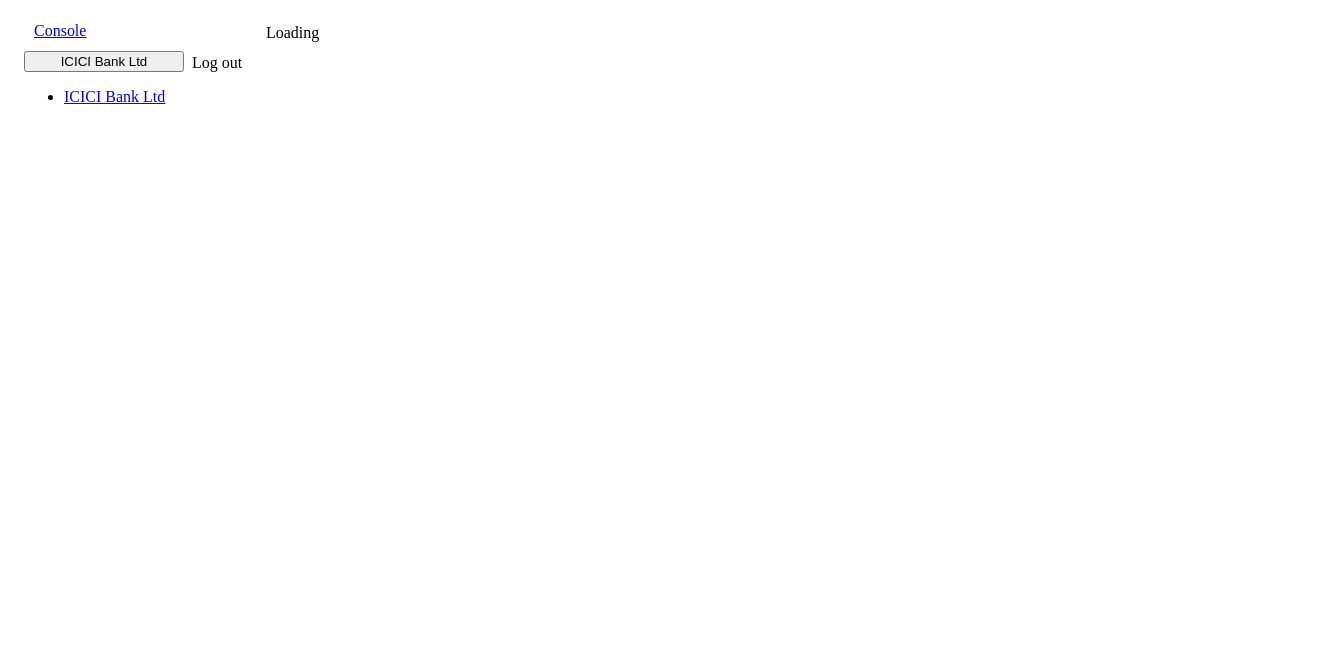 scroll, scrollTop: 0, scrollLeft: 0, axis: both 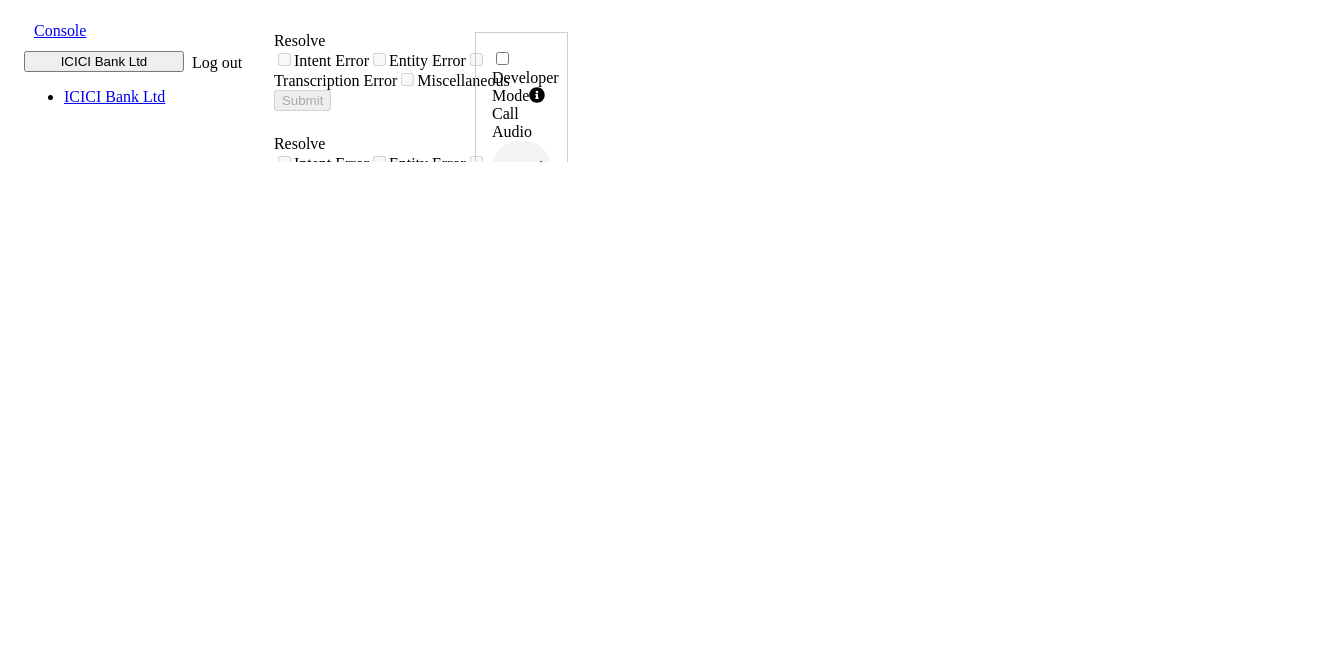 click 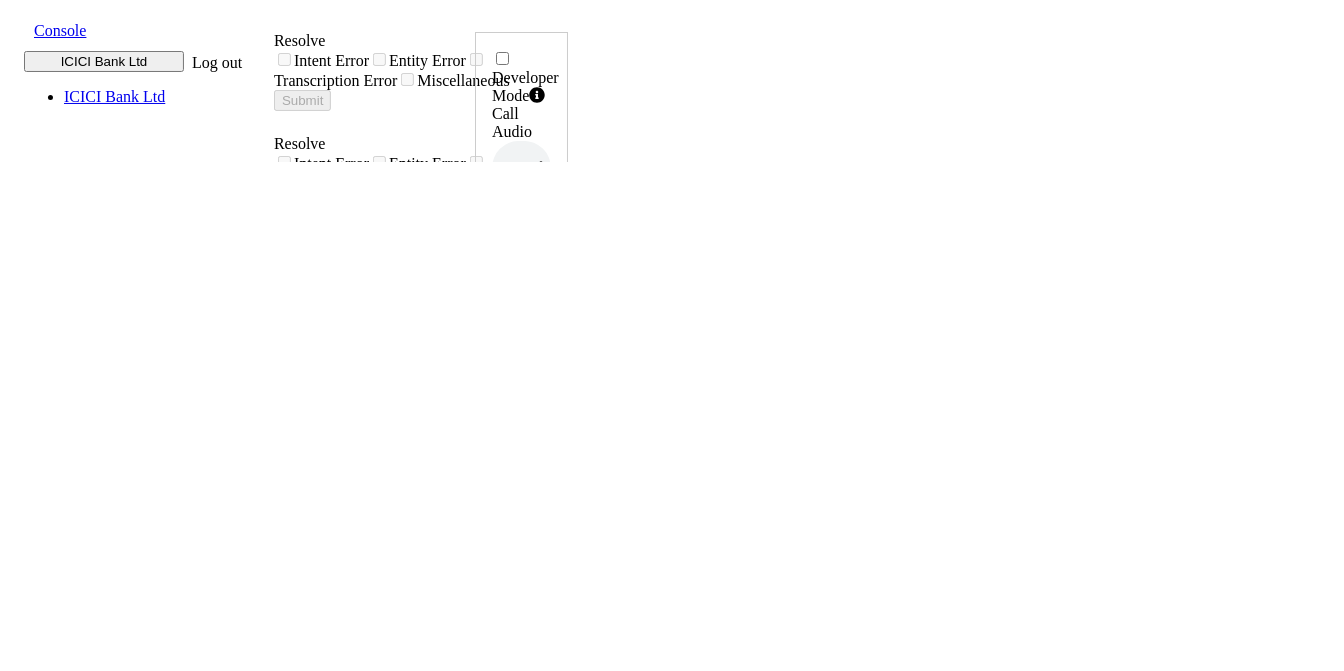 scroll, scrollTop: 0, scrollLeft: 0, axis: both 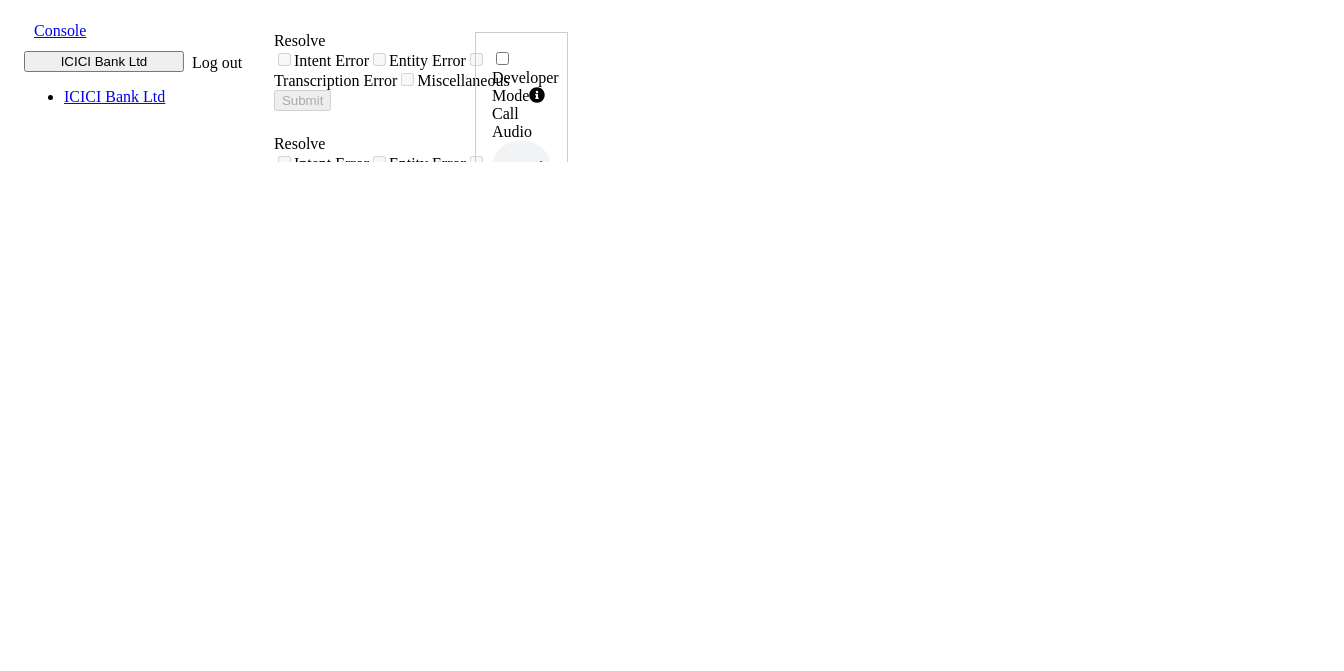click 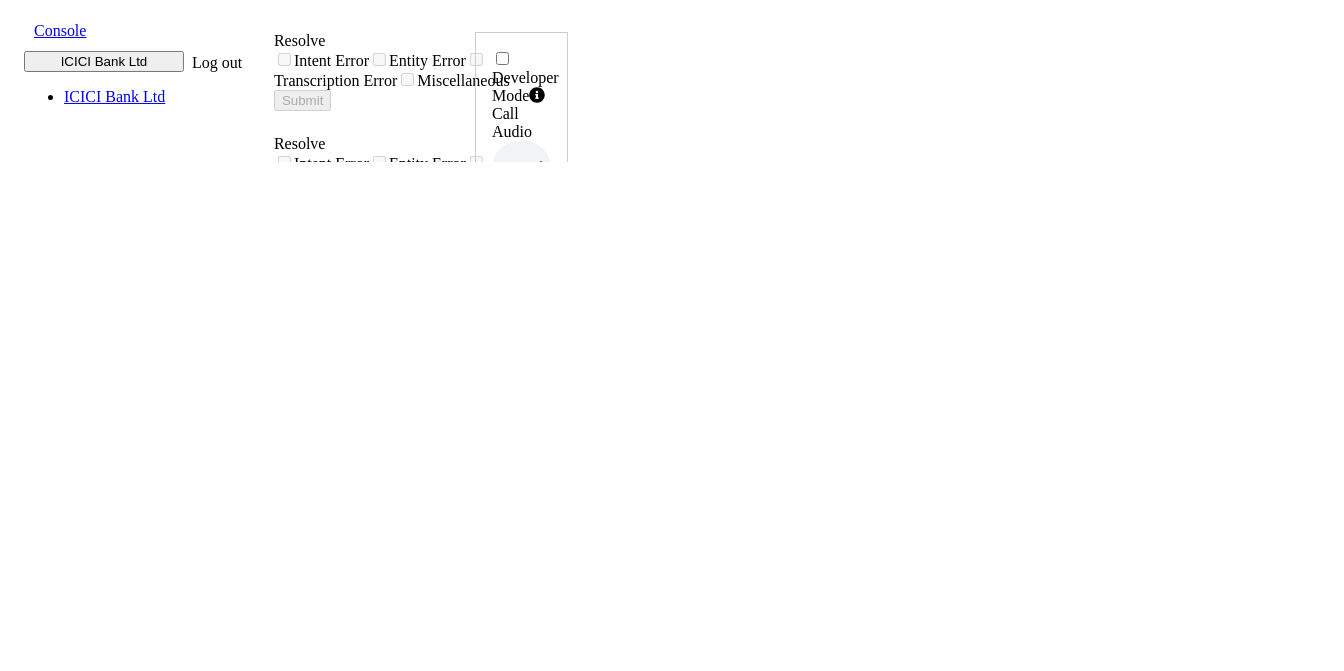 scroll, scrollTop: 0, scrollLeft: 0, axis: both 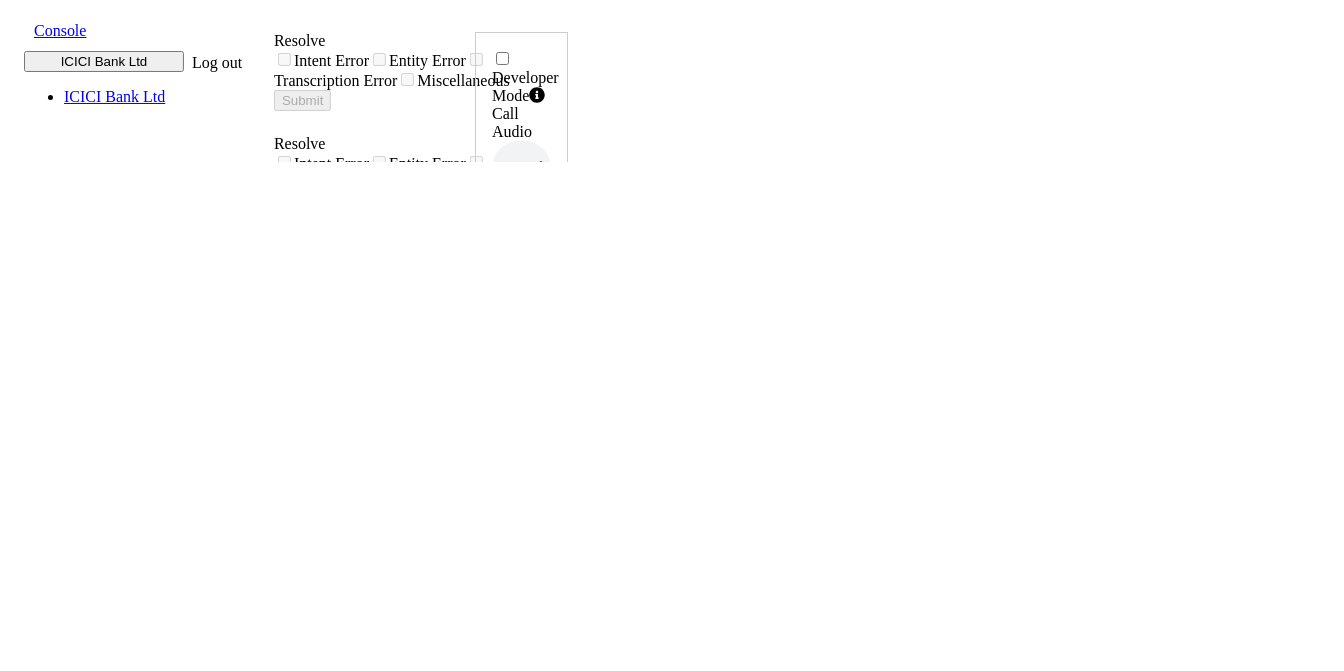 click 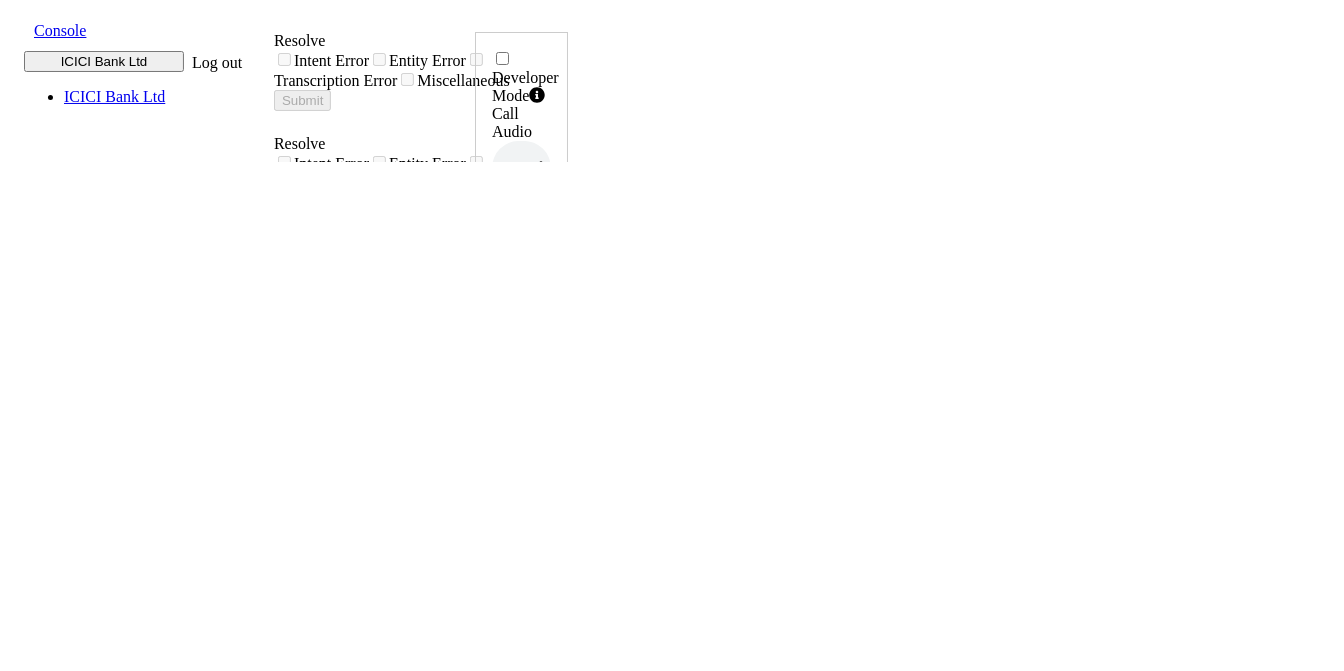 scroll, scrollTop: 0, scrollLeft: 0, axis: both 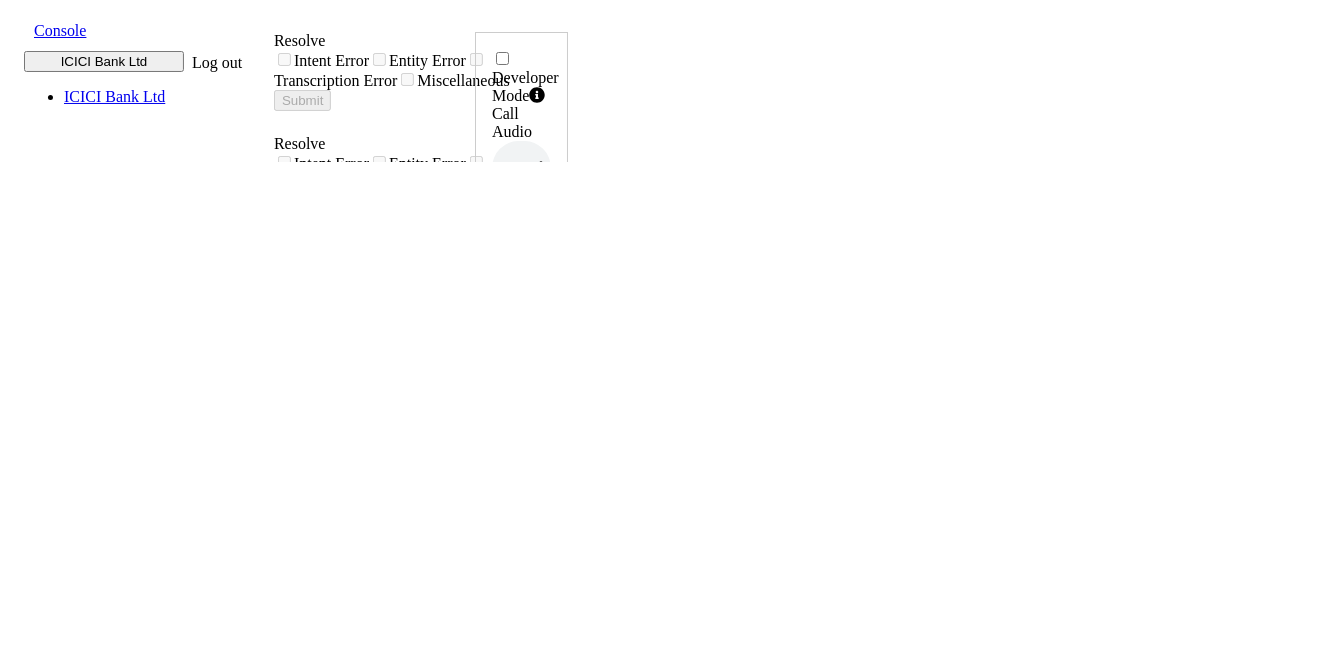 click on "UUID 020J4T6A2GC7DD05 ..." at bounding box center [521, 359] 